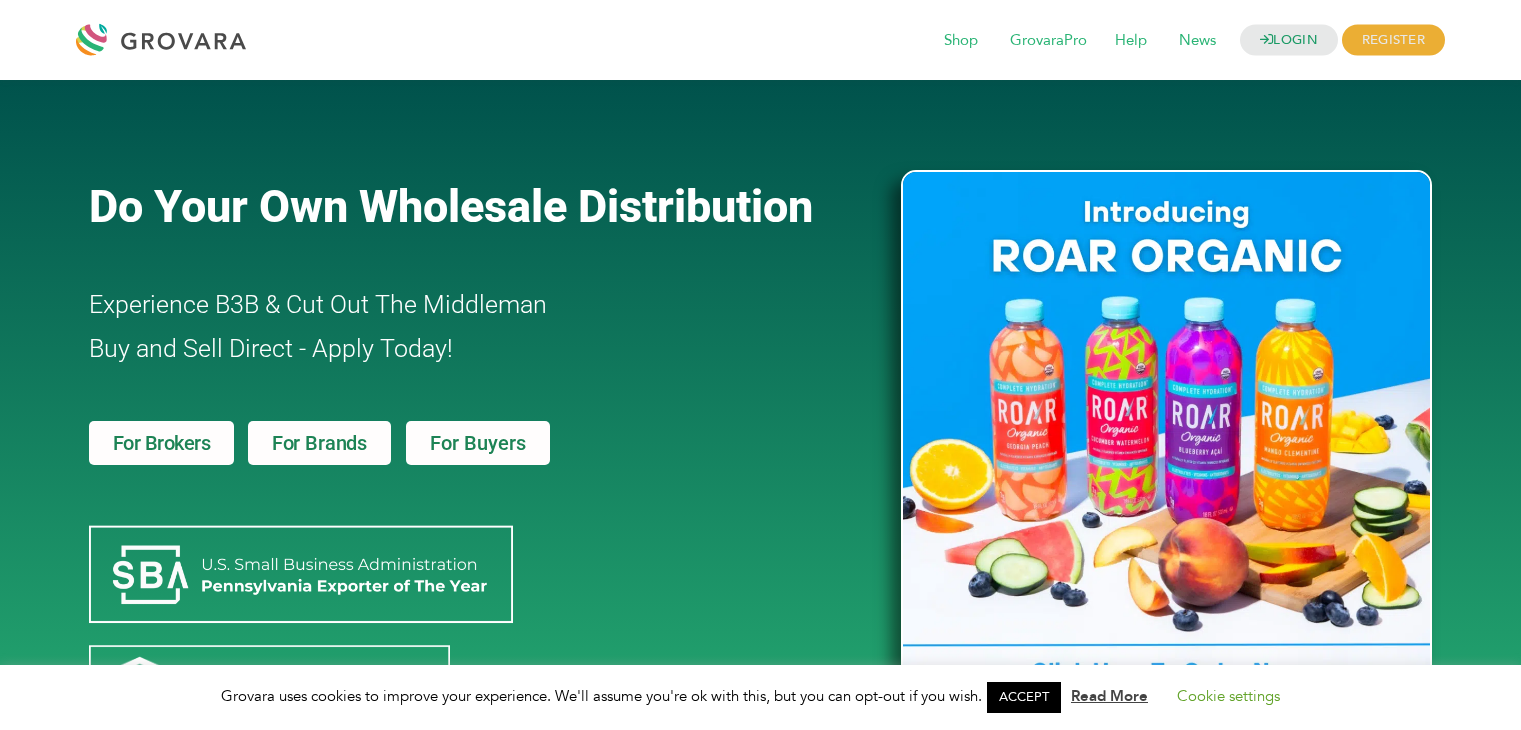 scroll, scrollTop: 0, scrollLeft: 0, axis: both 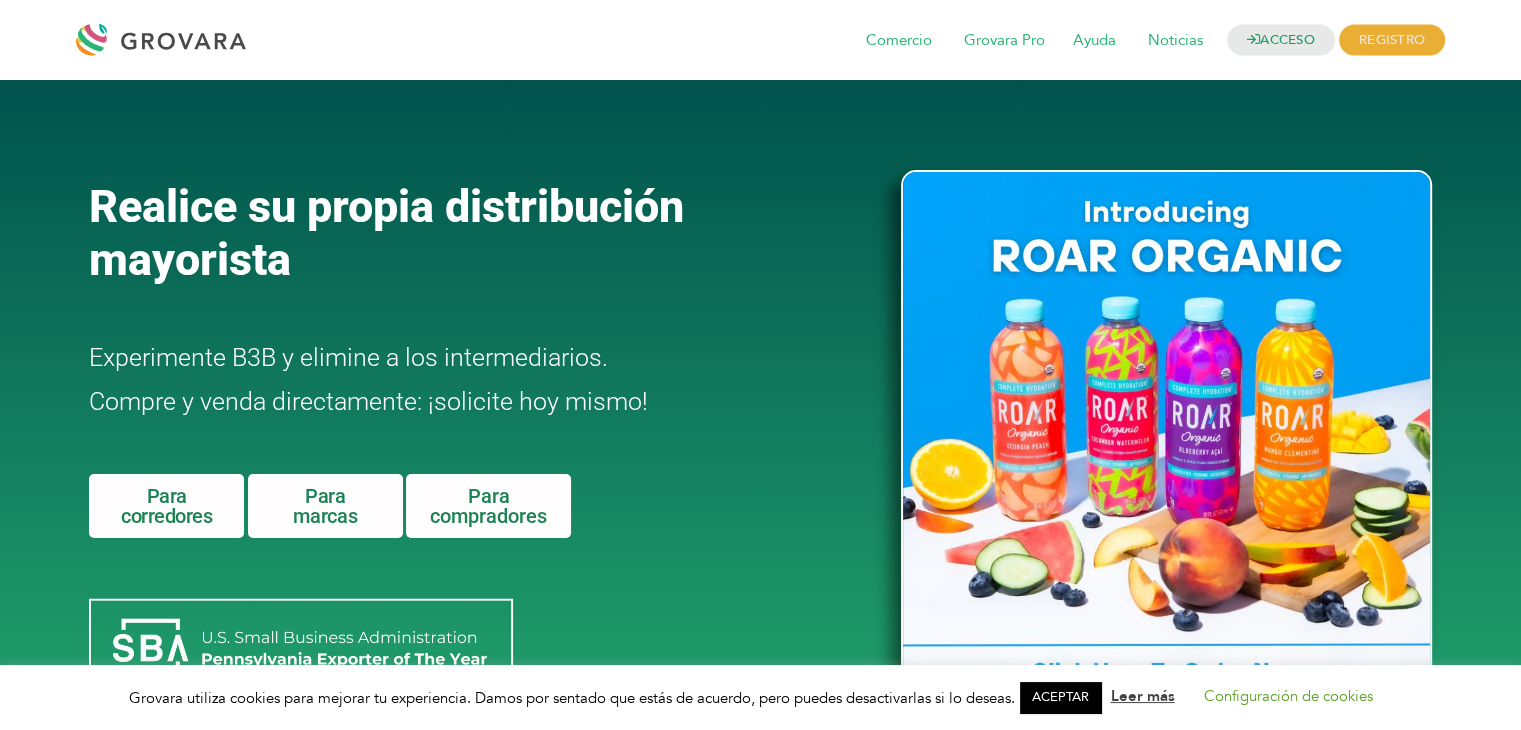 click at bounding box center [166, 40] 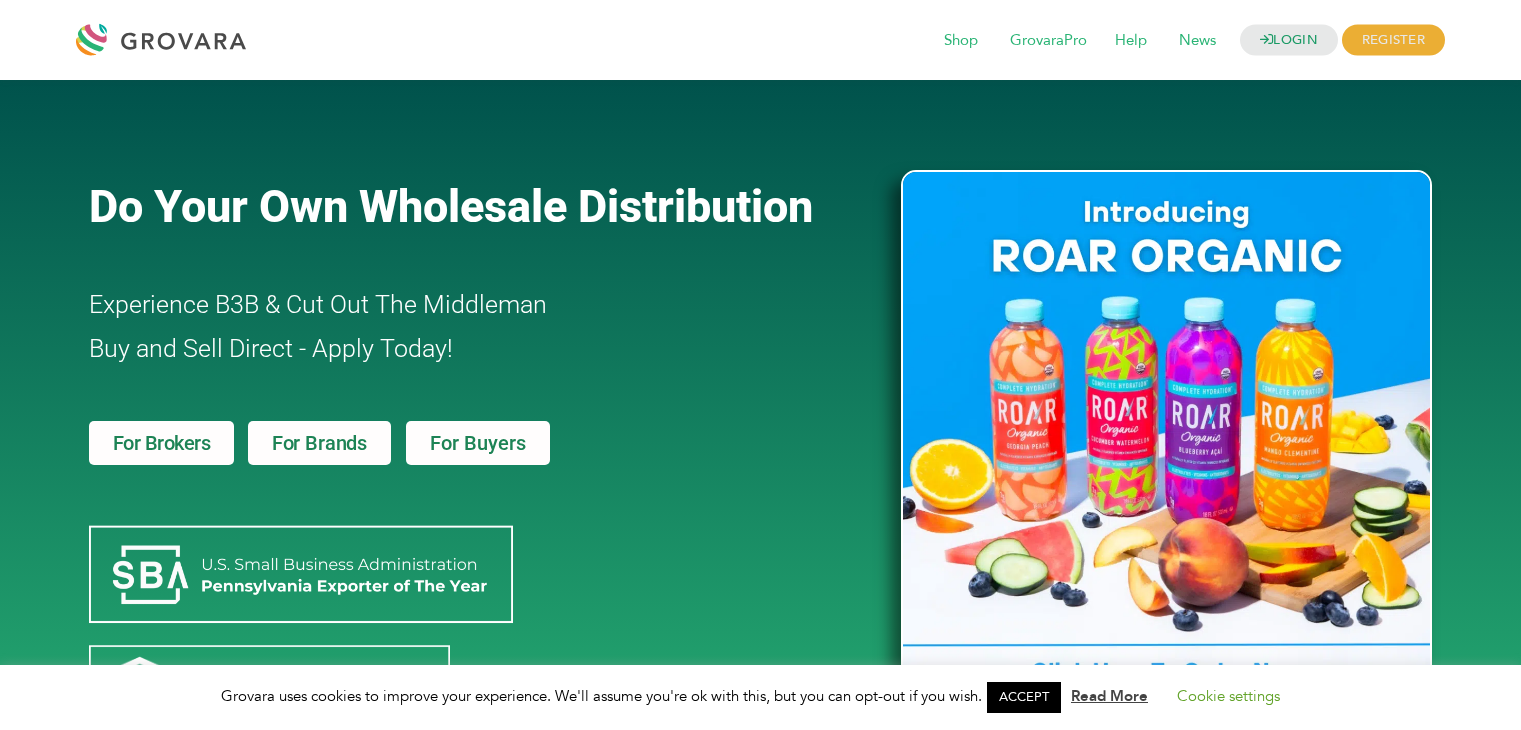 scroll, scrollTop: 0, scrollLeft: 0, axis: both 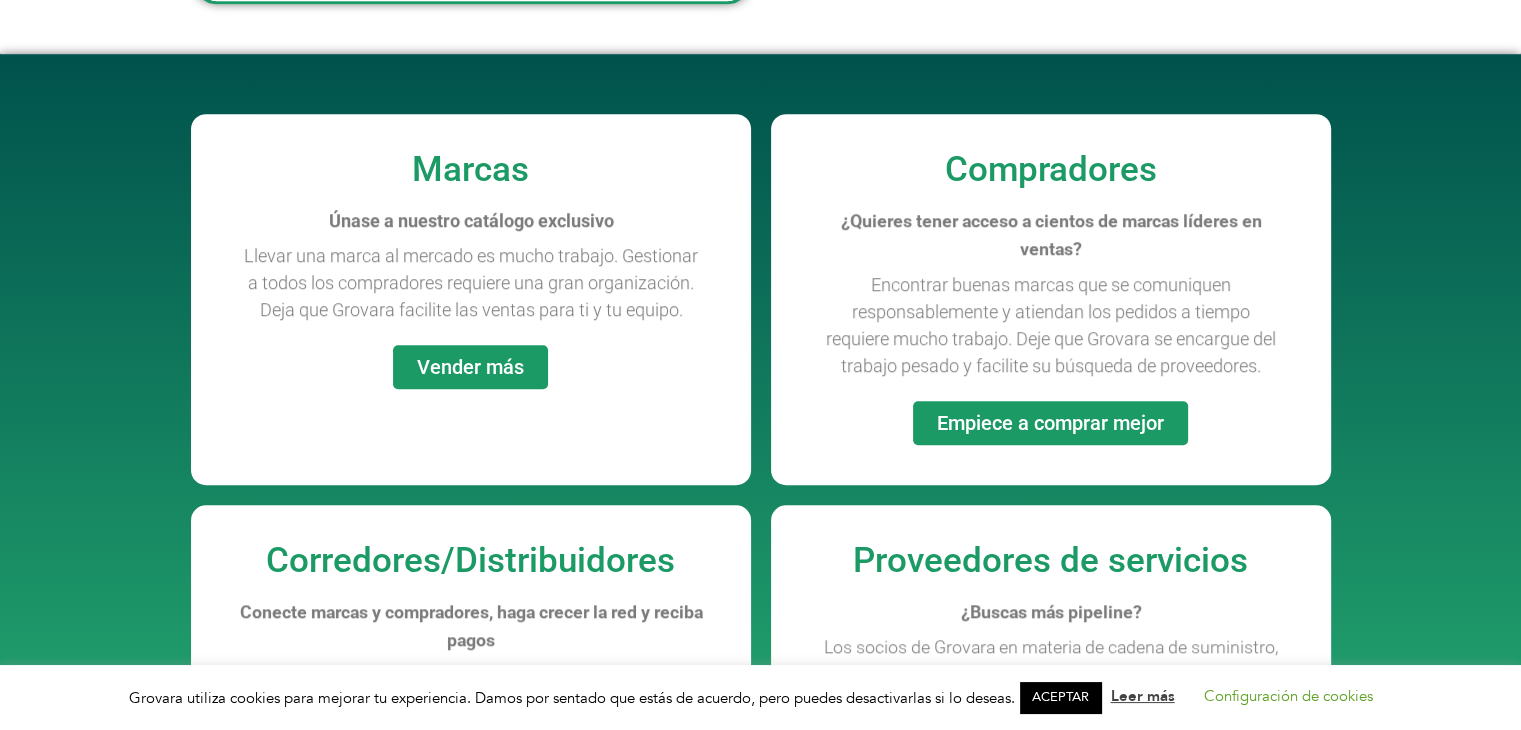 click on "Empiece a comprar mejor" at bounding box center [1050, 423] 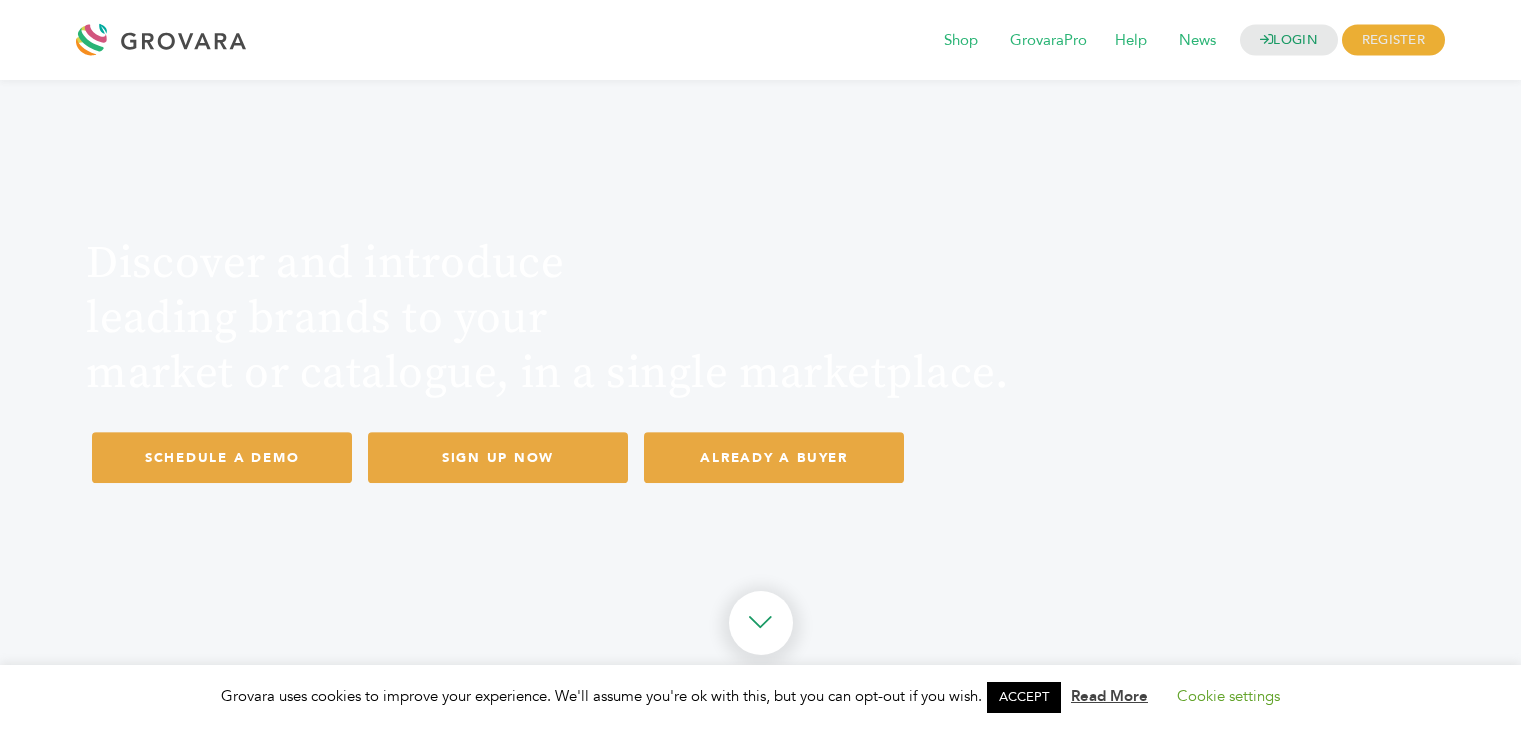 scroll, scrollTop: 0, scrollLeft: 0, axis: both 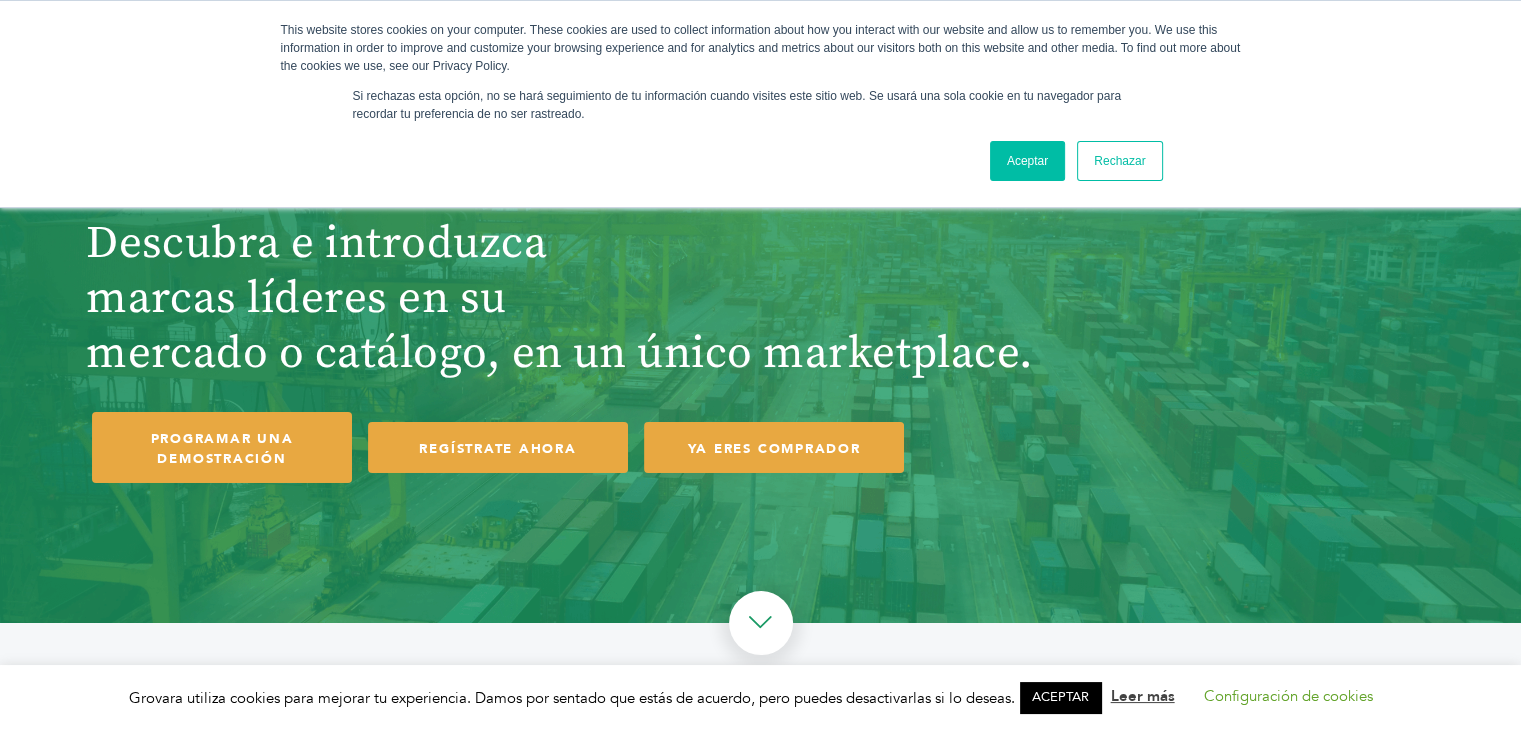 click on "Aceptar" at bounding box center (1027, 161) 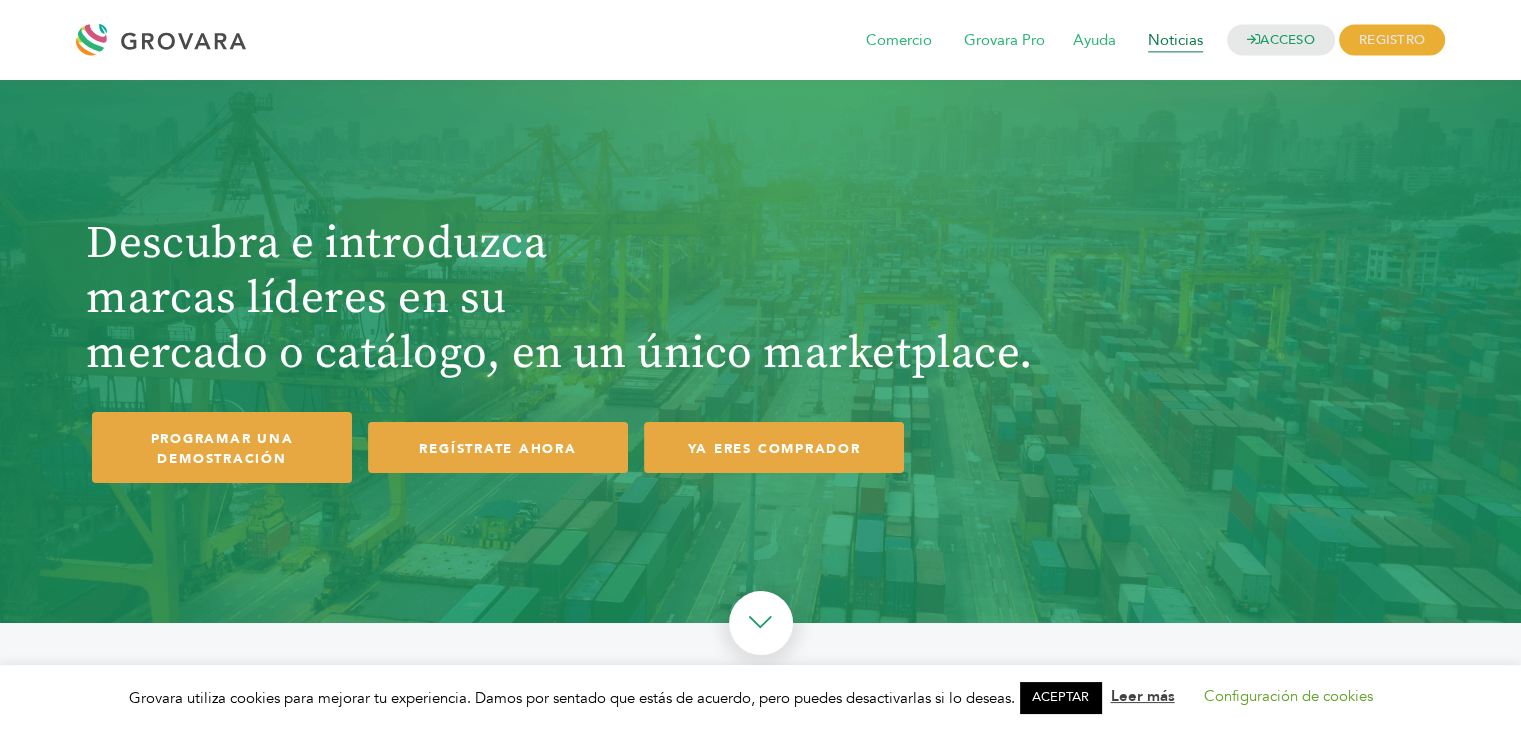 click on "Noticias" at bounding box center [1175, 41] 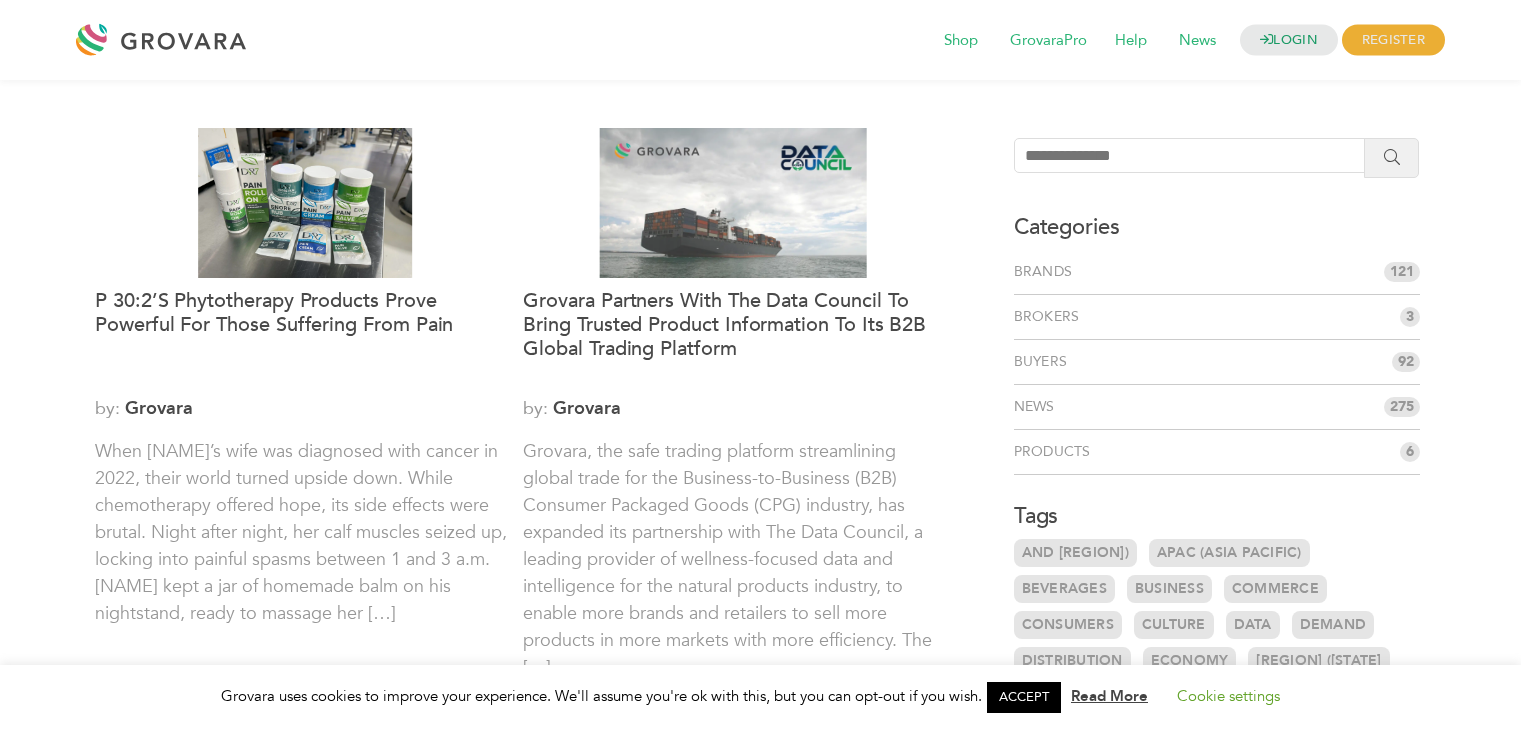 scroll, scrollTop: 0, scrollLeft: 0, axis: both 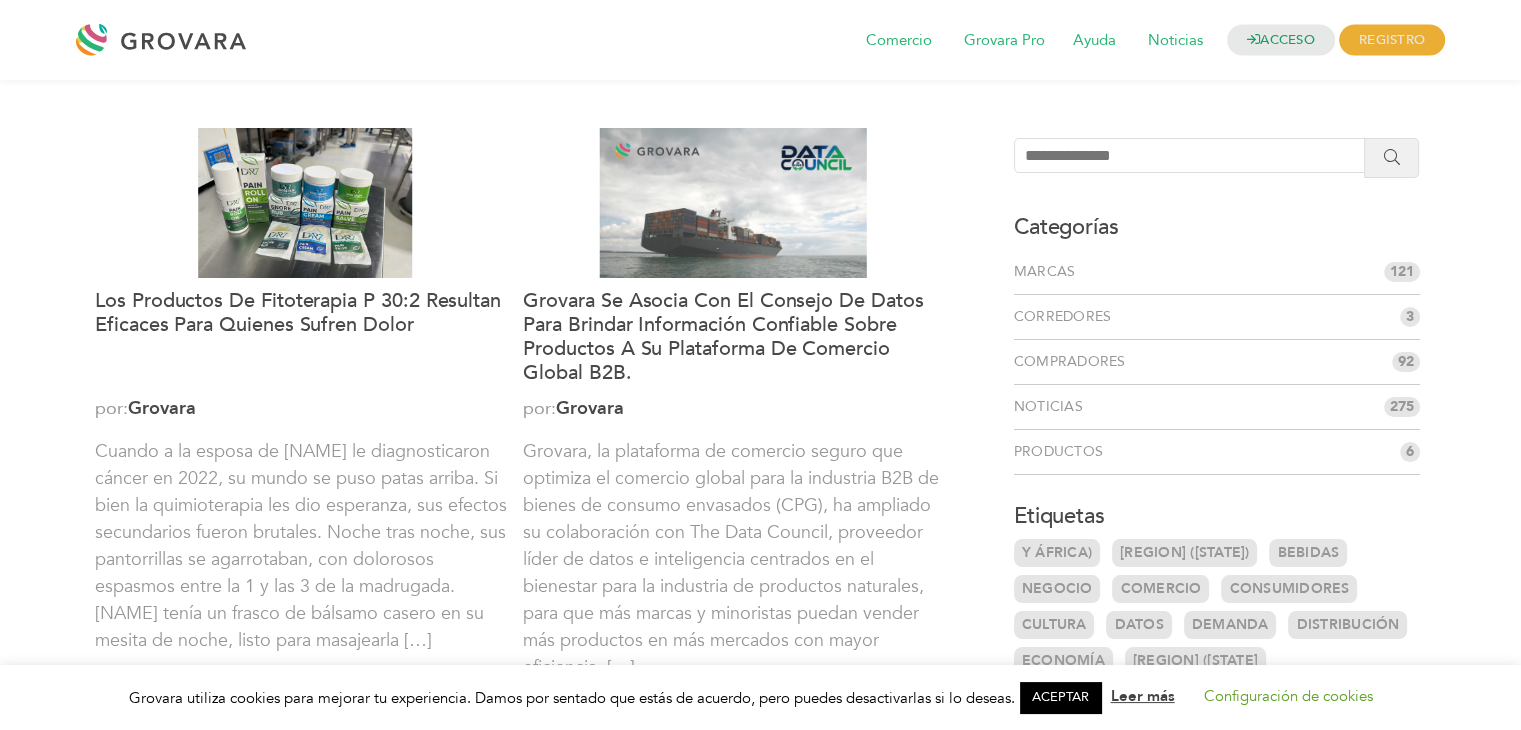 click at bounding box center [166, 40] 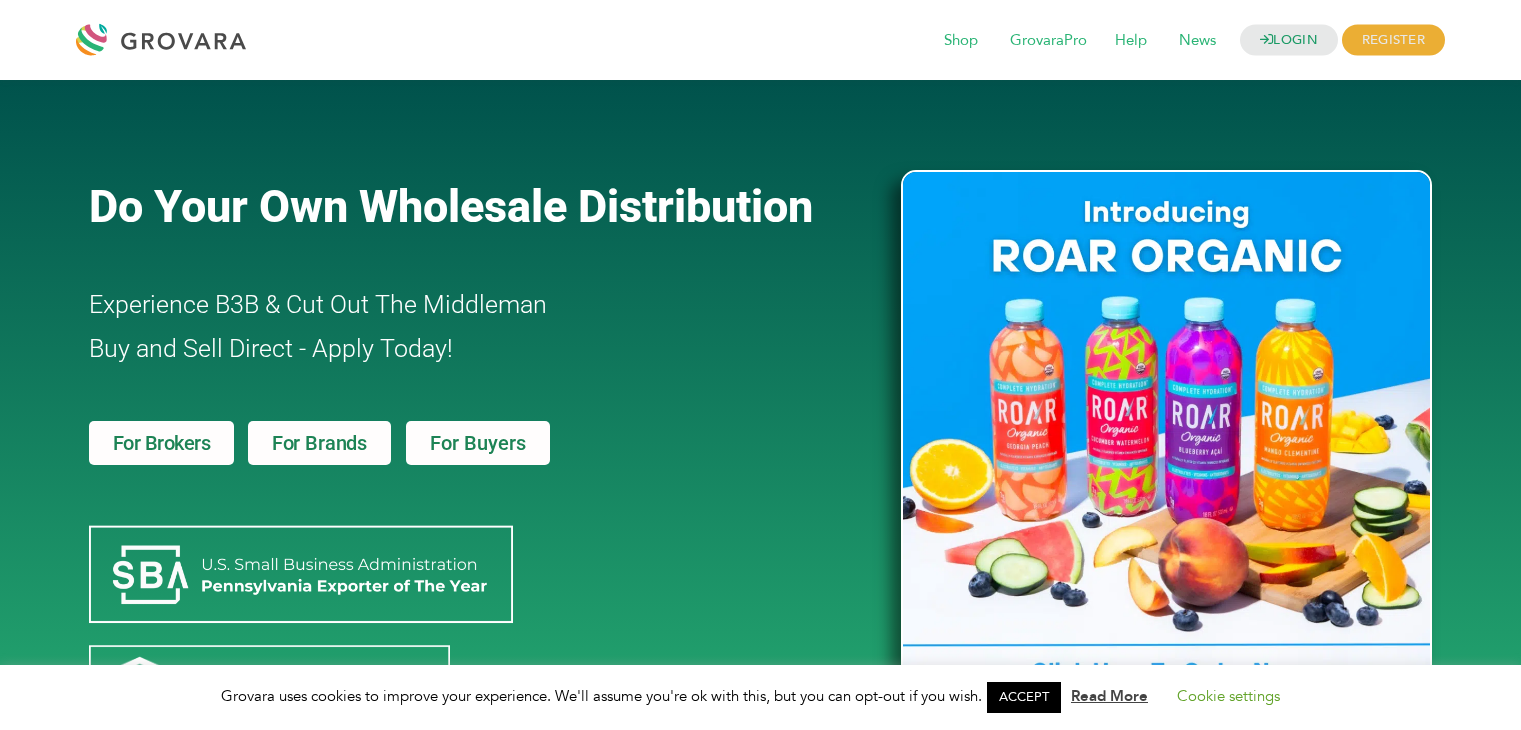 scroll, scrollTop: 0, scrollLeft: 0, axis: both 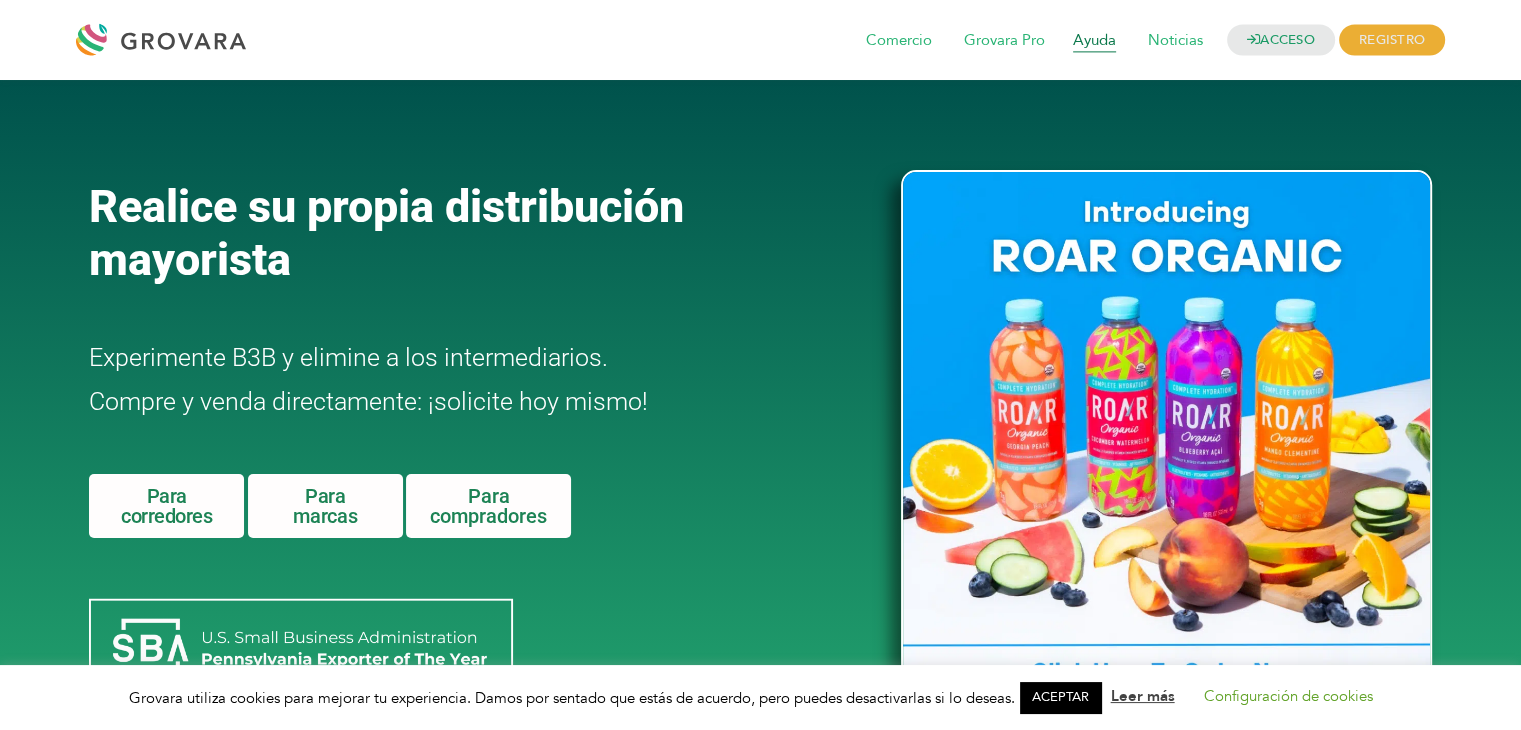 click on "Ayuda" at bounding box center (1094, 41) 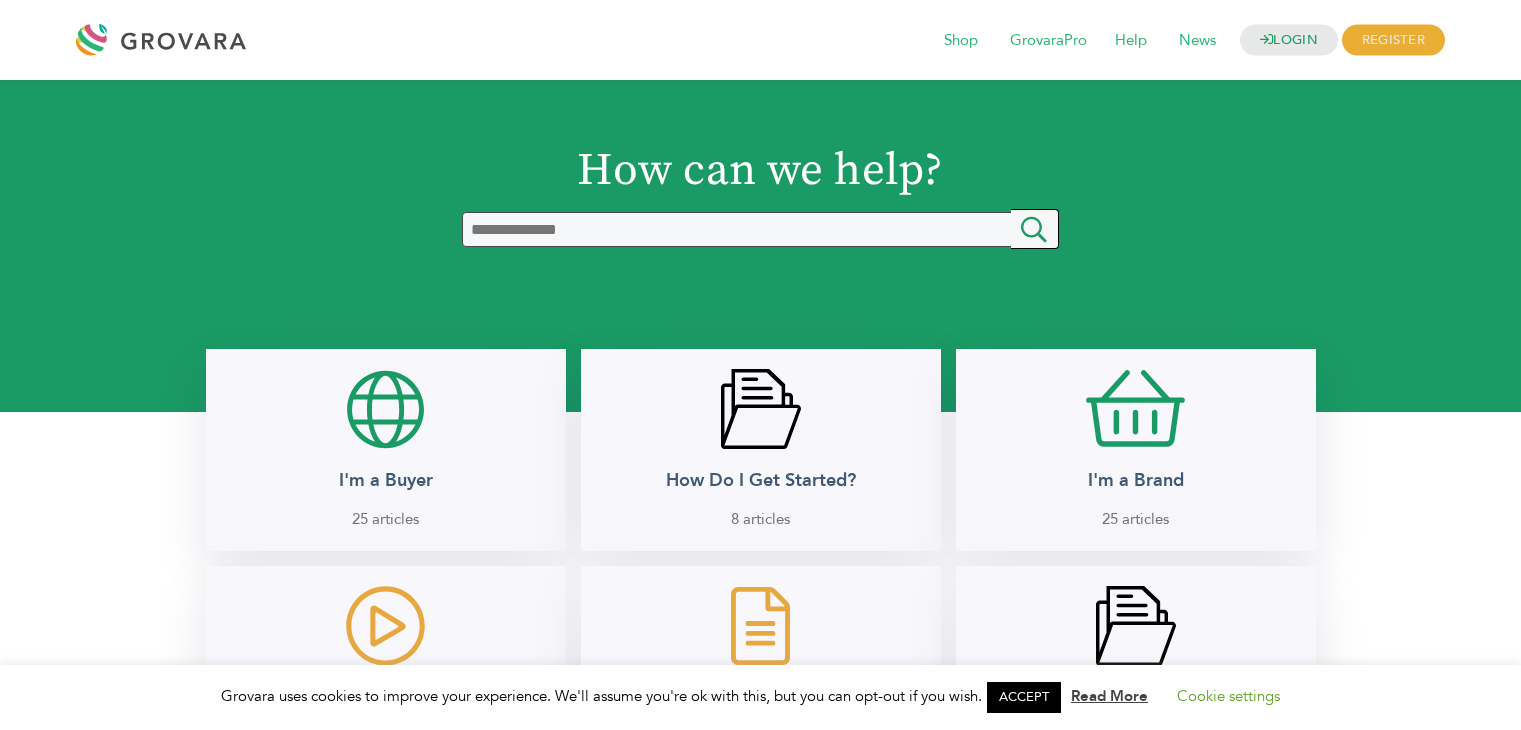 scroll, scrollTop: 152, scrollLeft: 0, axis: vertical 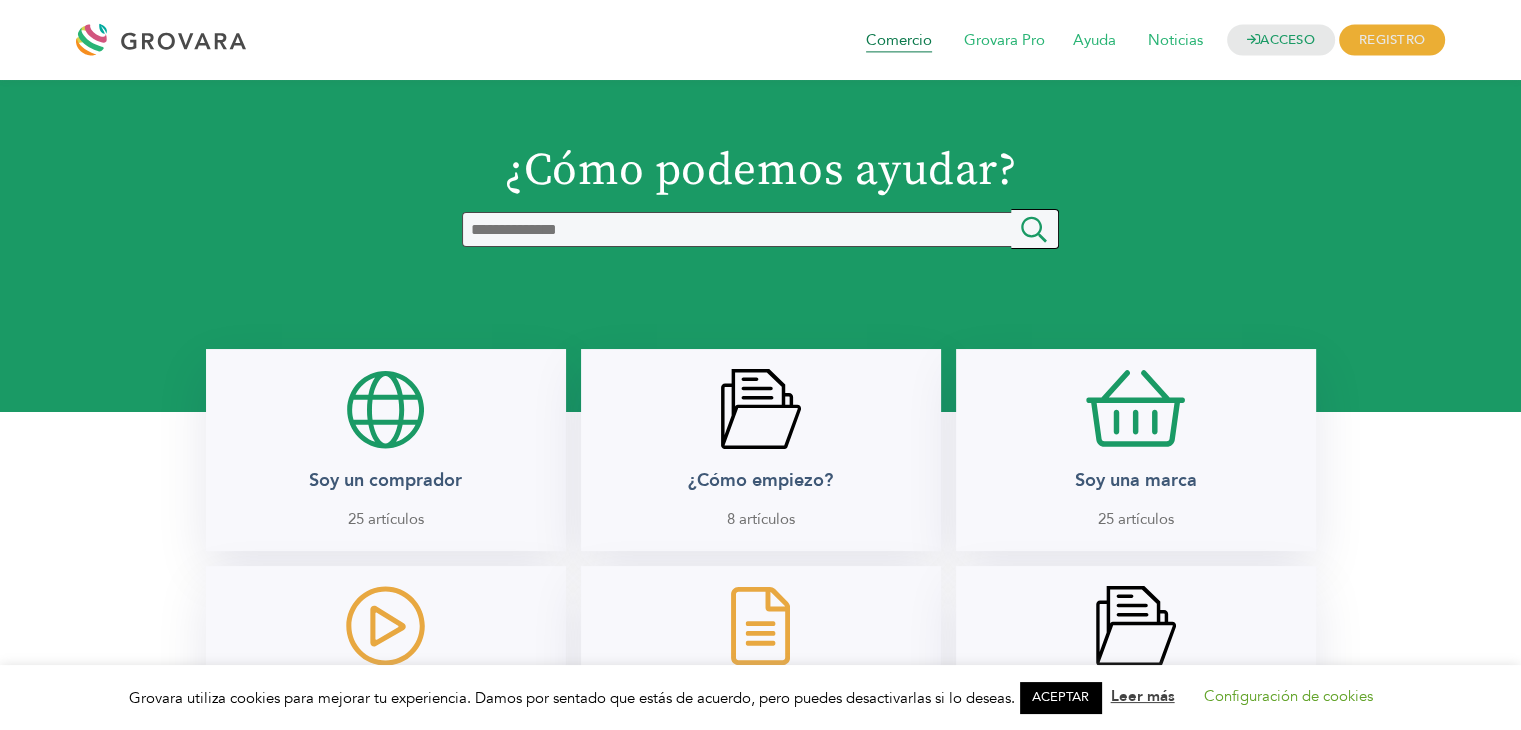 click on "Comercio" at bounding box center [899, 41] 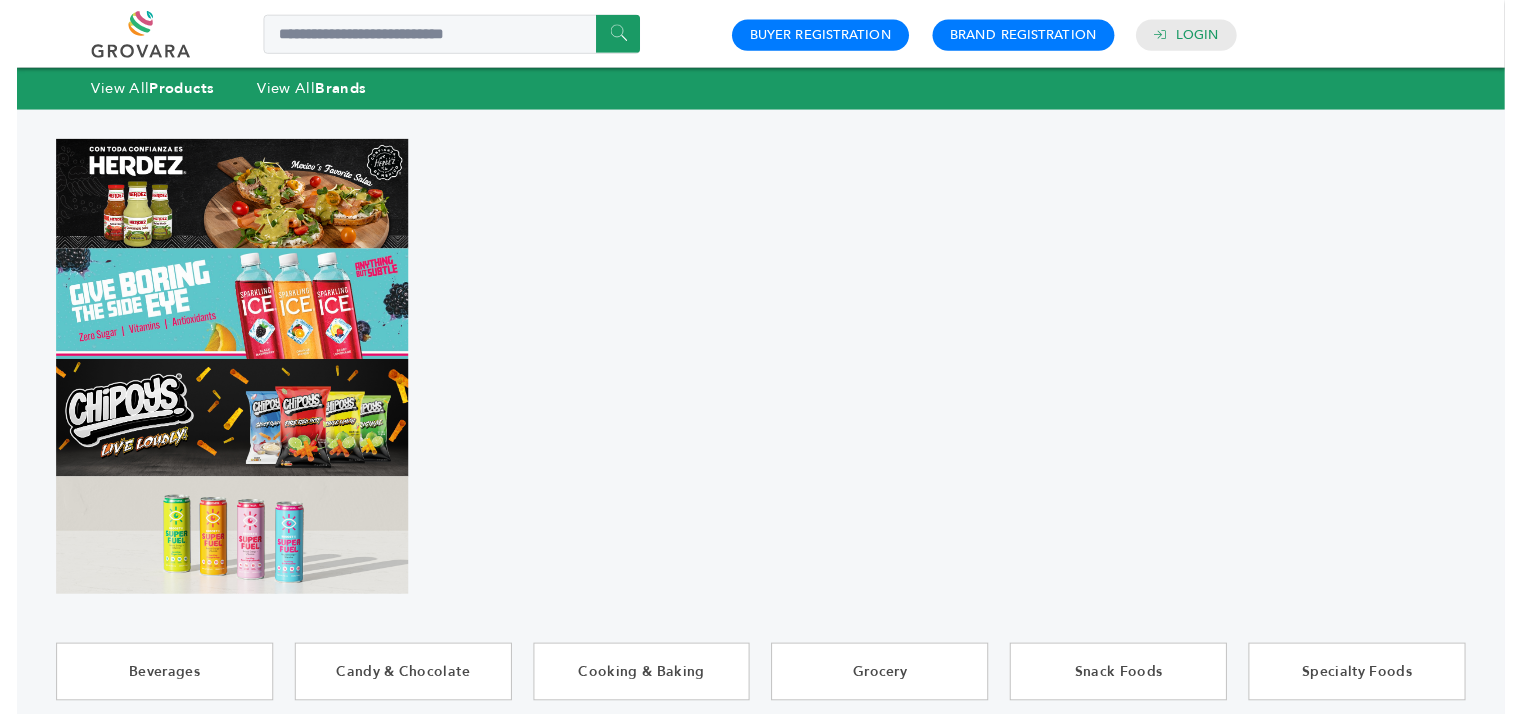 scroll, scrollTop: 0, scrollLeft: 0, axis: both 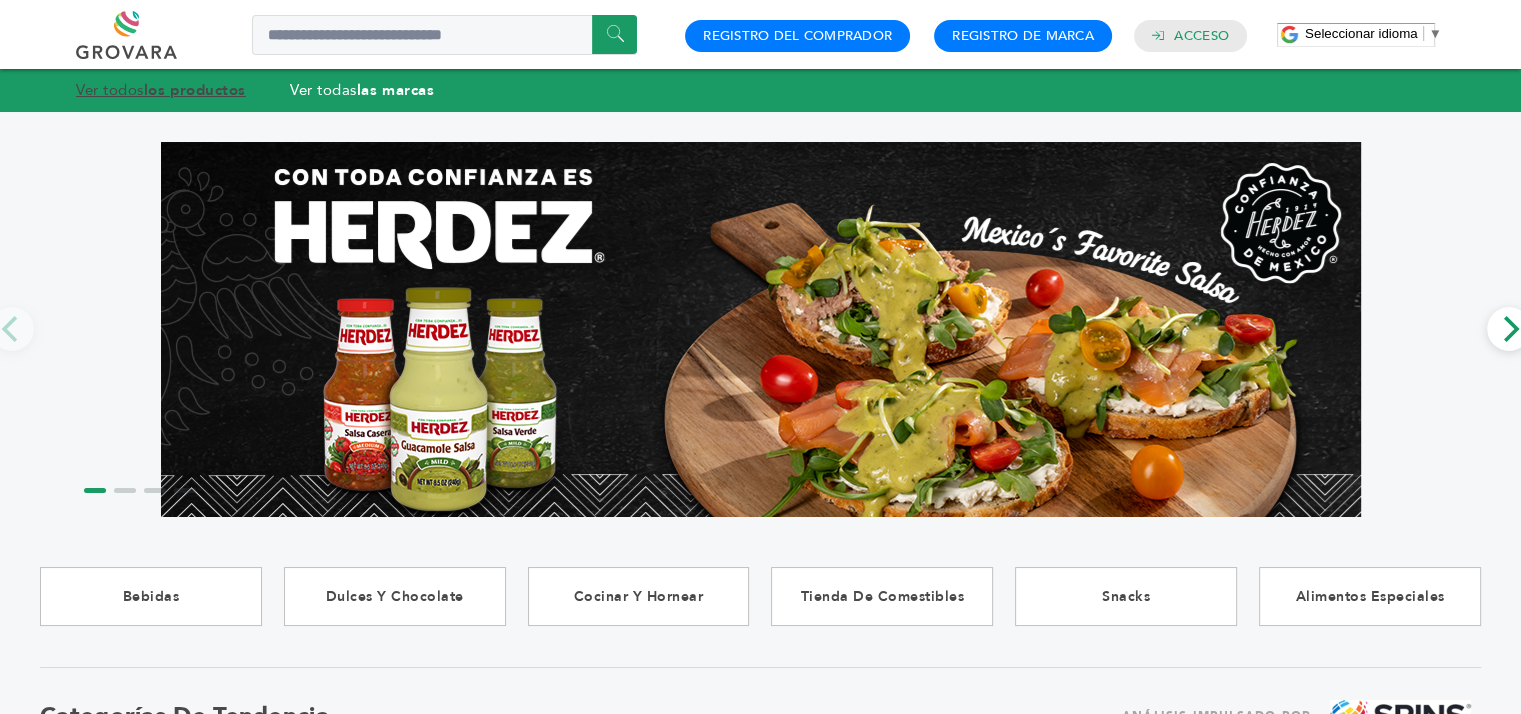 click on "los productos" at bounding box center [195, 90] 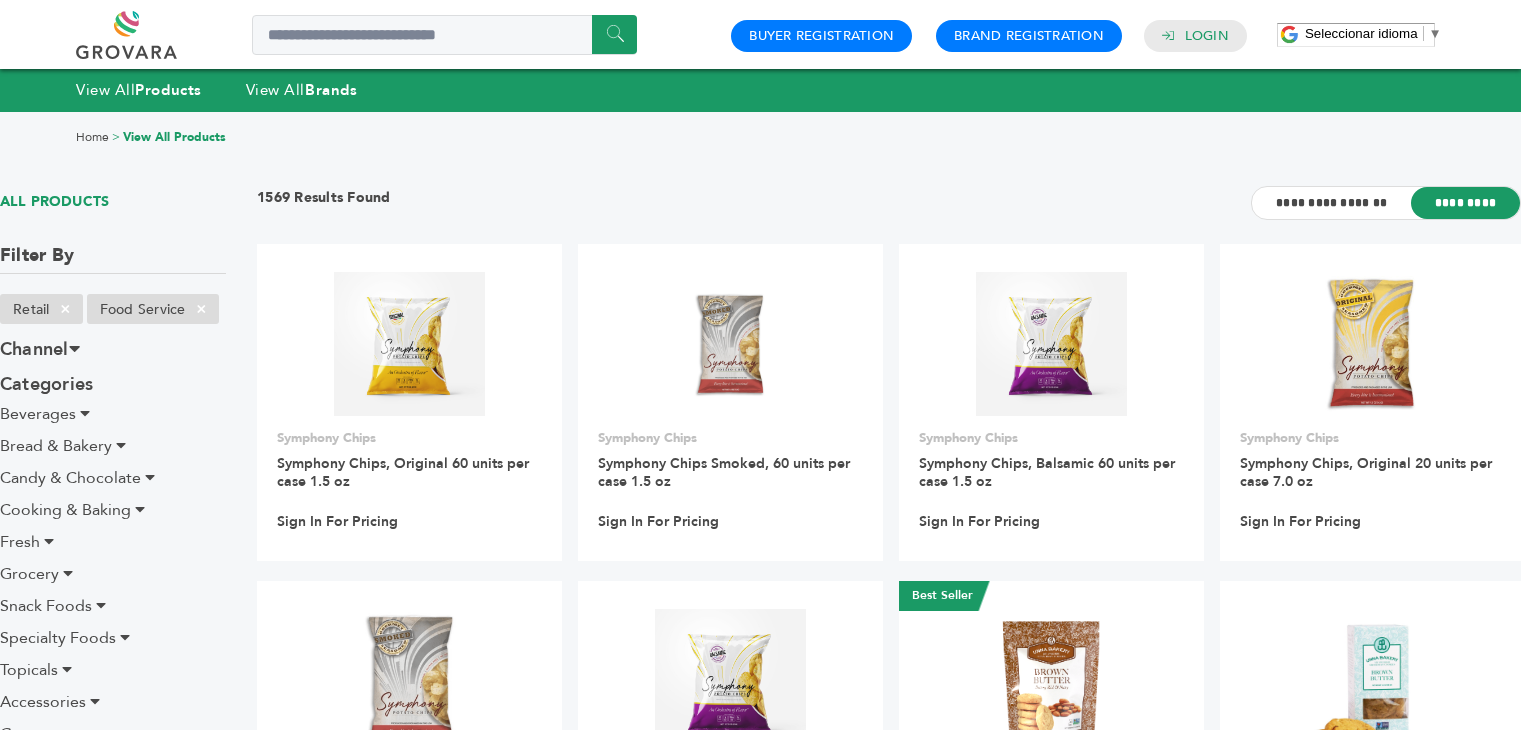 scroll, scrollTop: 0, scrollLeft: 0, axis: both 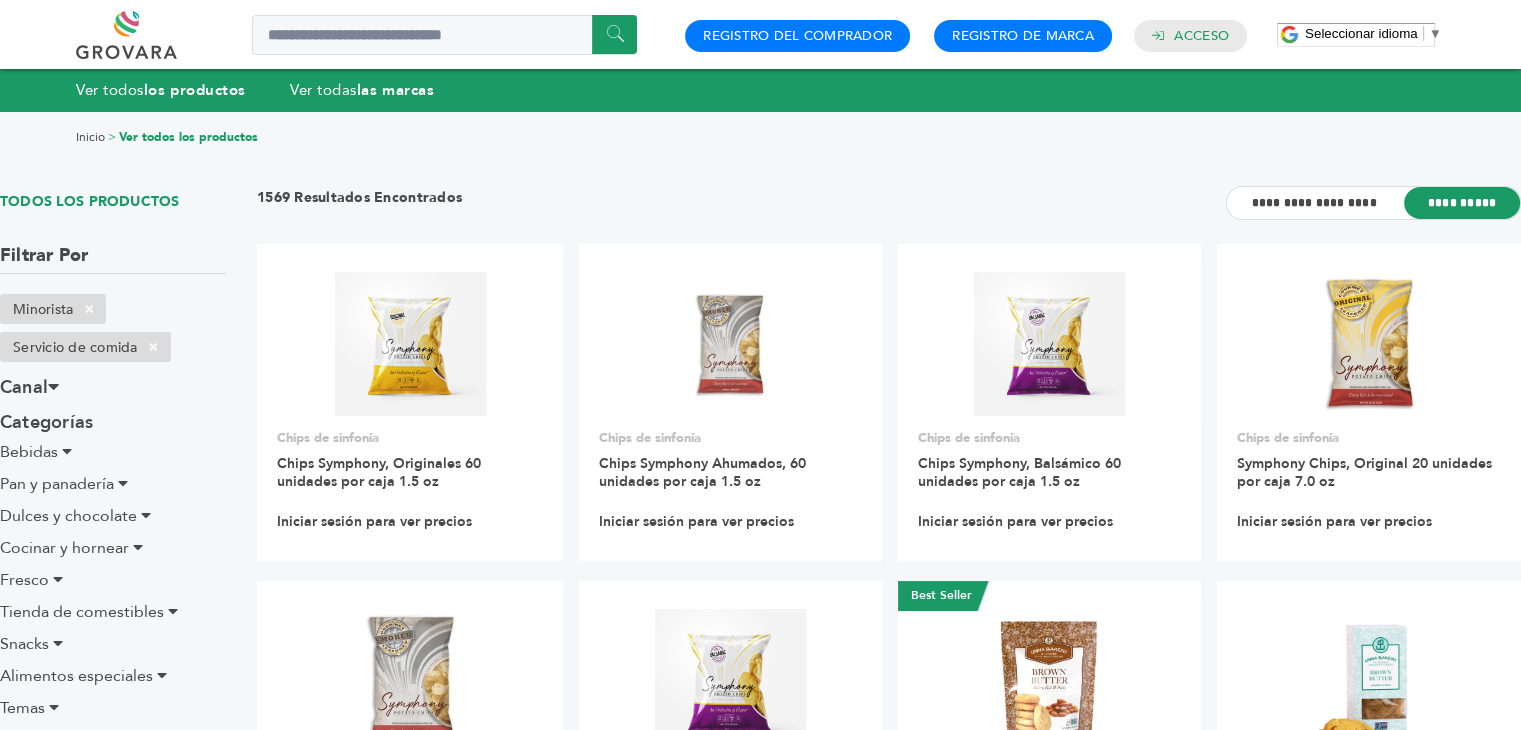 click at bounding box center (149, 35) 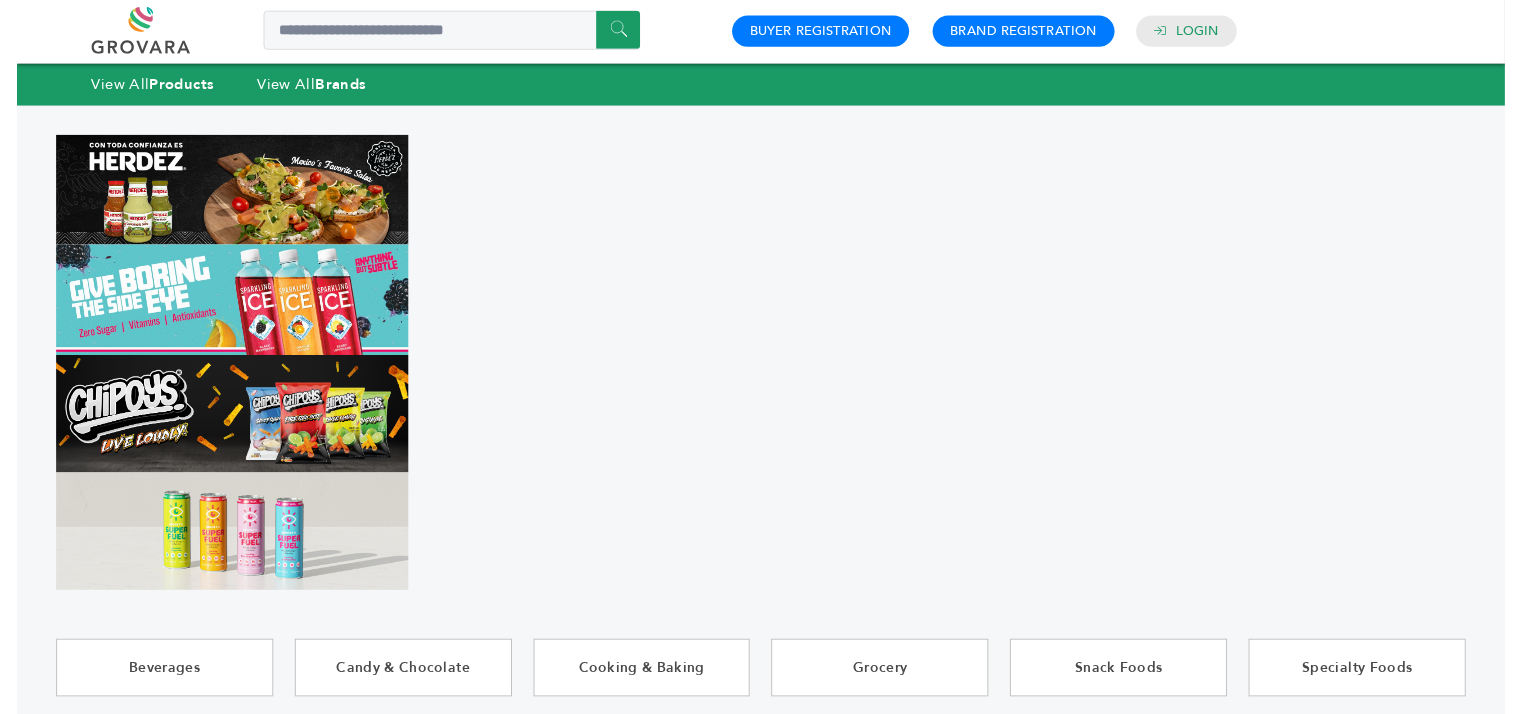 scroll, scrollTop: 0, scrollLeft: 0, axis: both 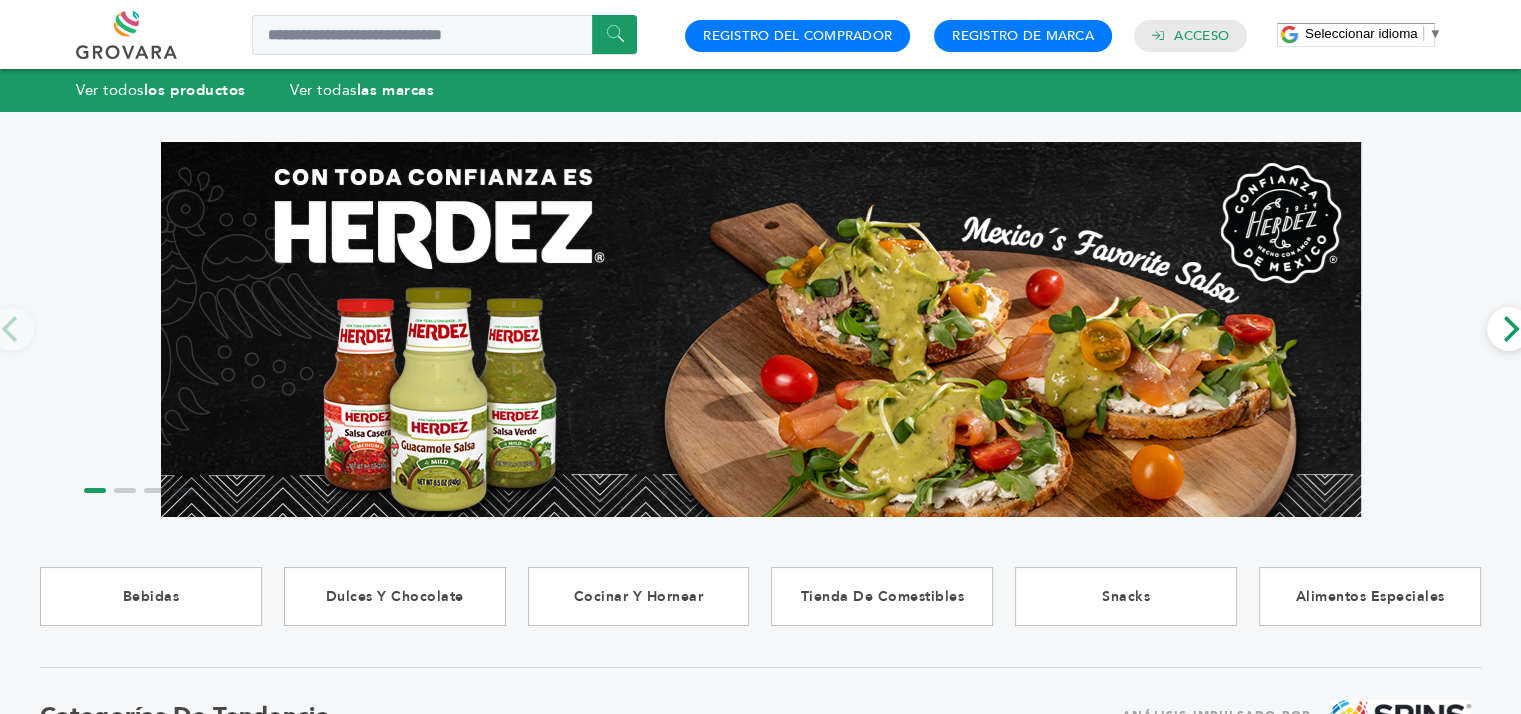 click at bounding box center (149, 35) 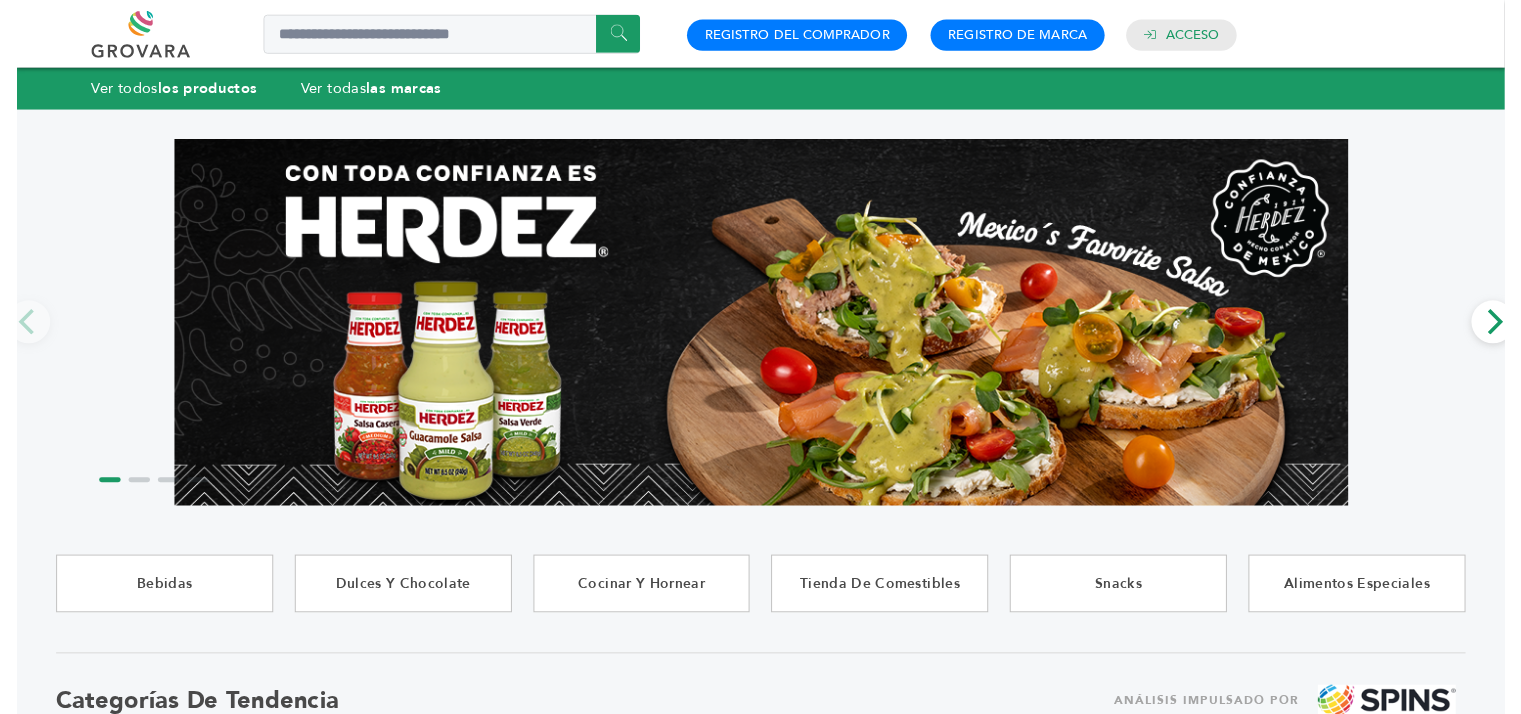 scroll, scrollTop: 0, scrollLeft: 0, axis: both 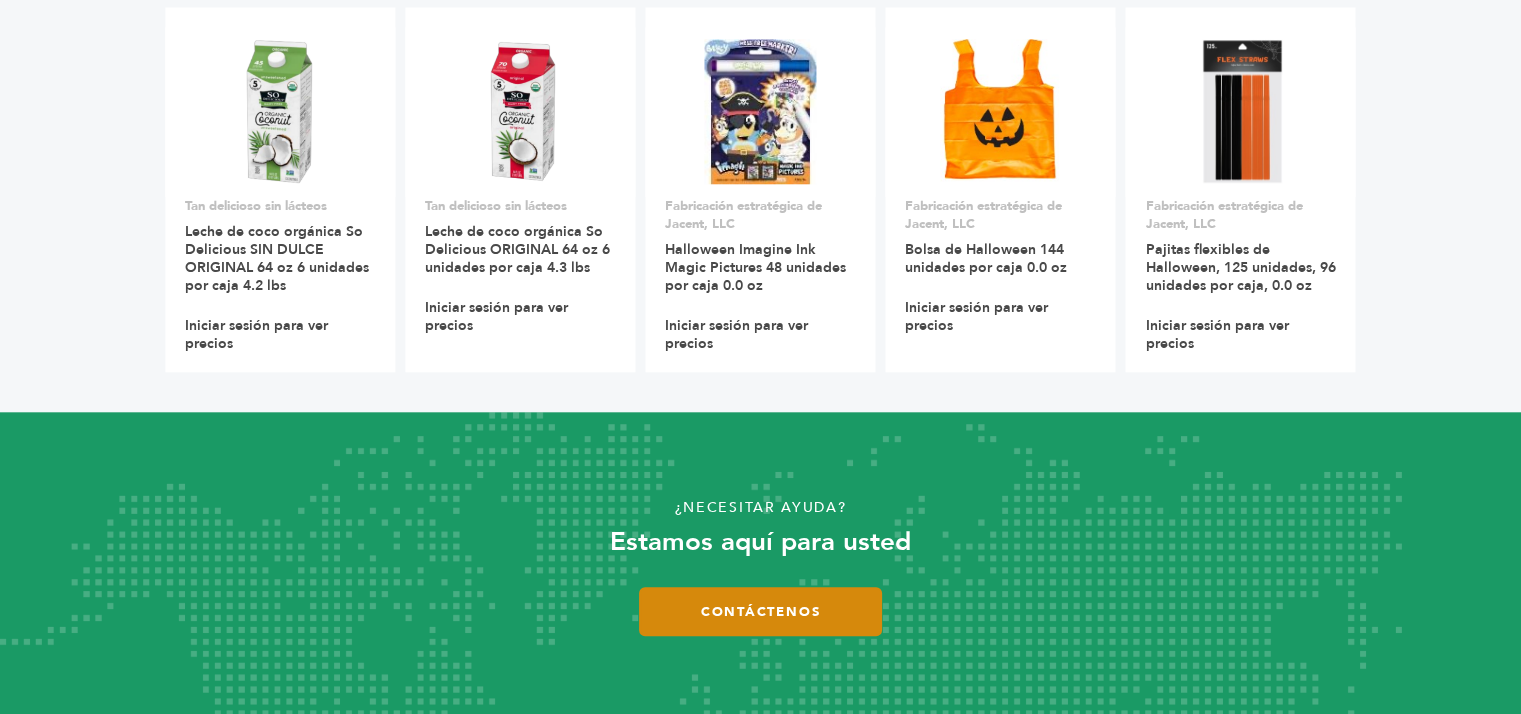 click on "Contáctenos" at bounding box center [760, 612] 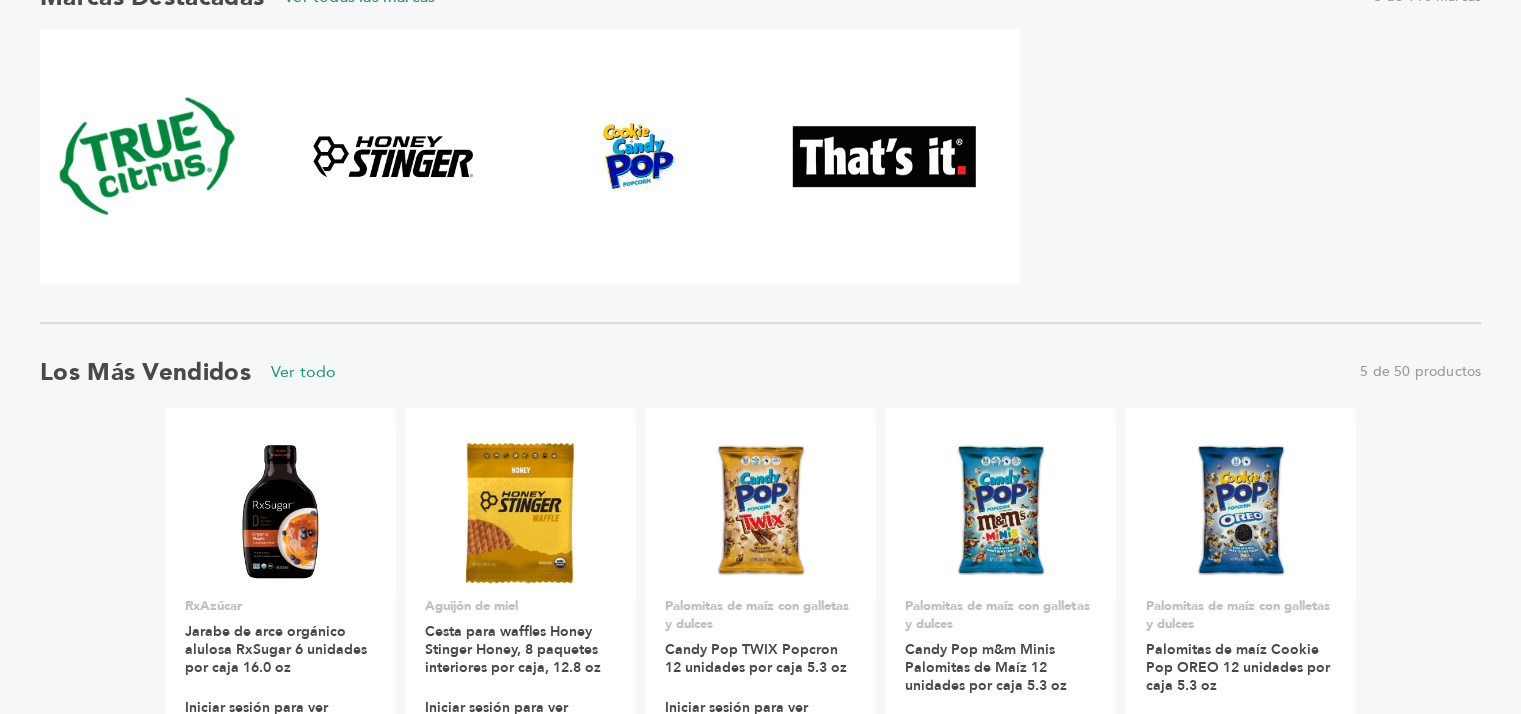 scroll, scrollTop: 1300, scrollLeft: 0, axis: vertical 